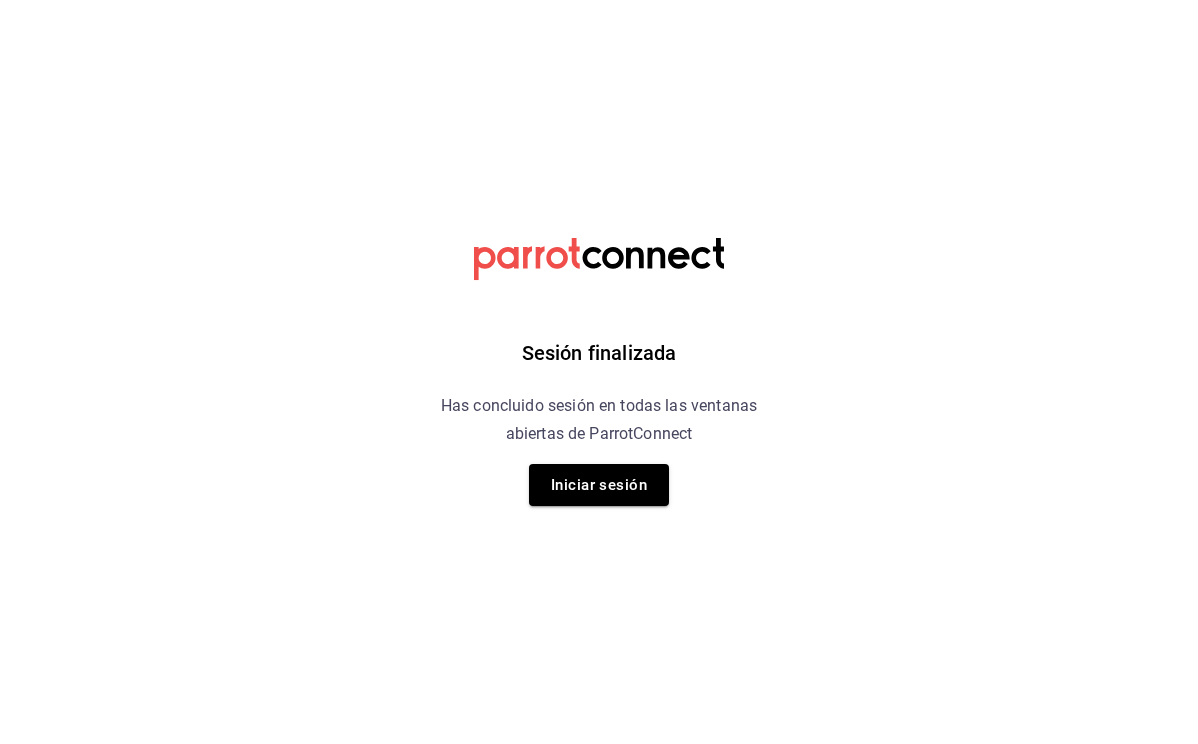 scroll, scrollTop: 0, scrollLeft: 0, axis: both 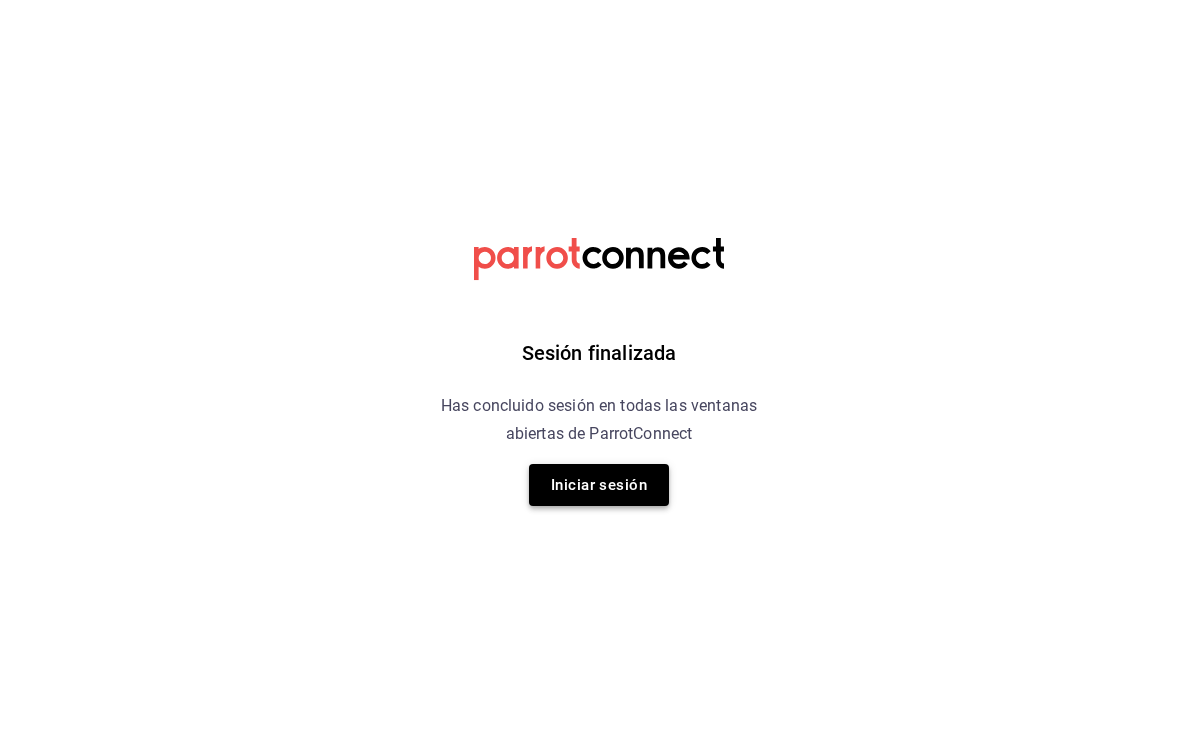 click on "Iniciar sesión" at bounding box center [599, 485] 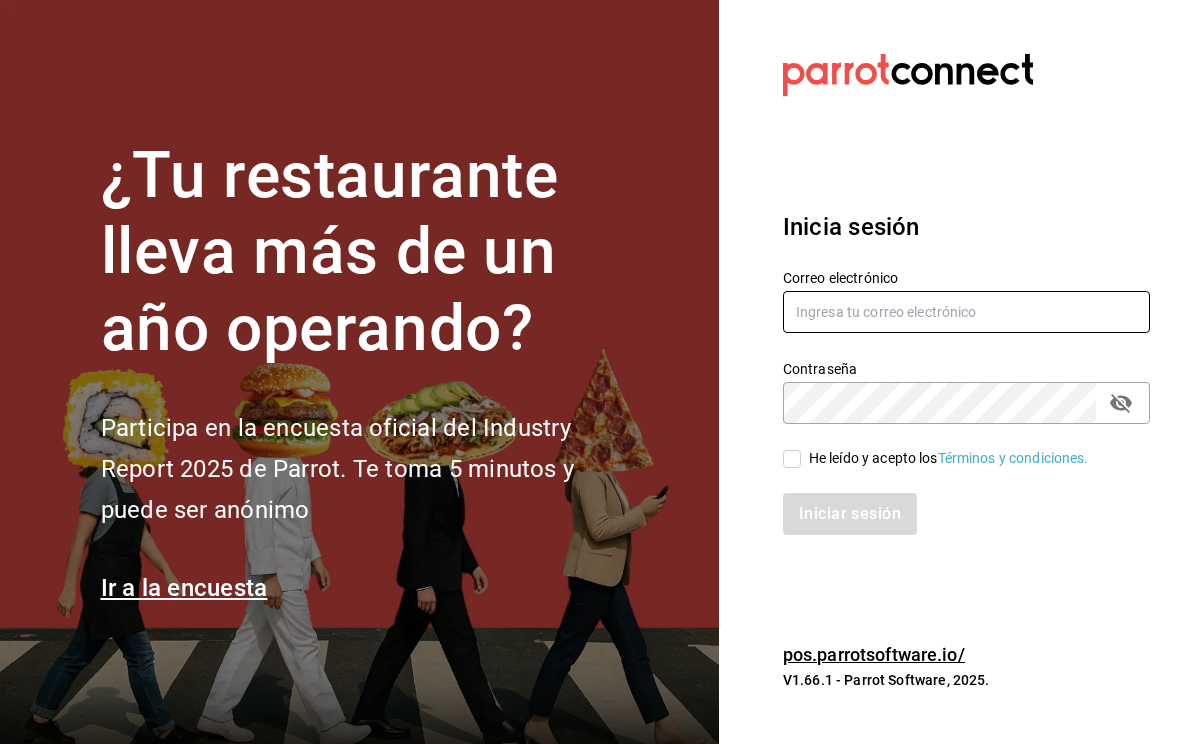 type on "contacto@example.com" 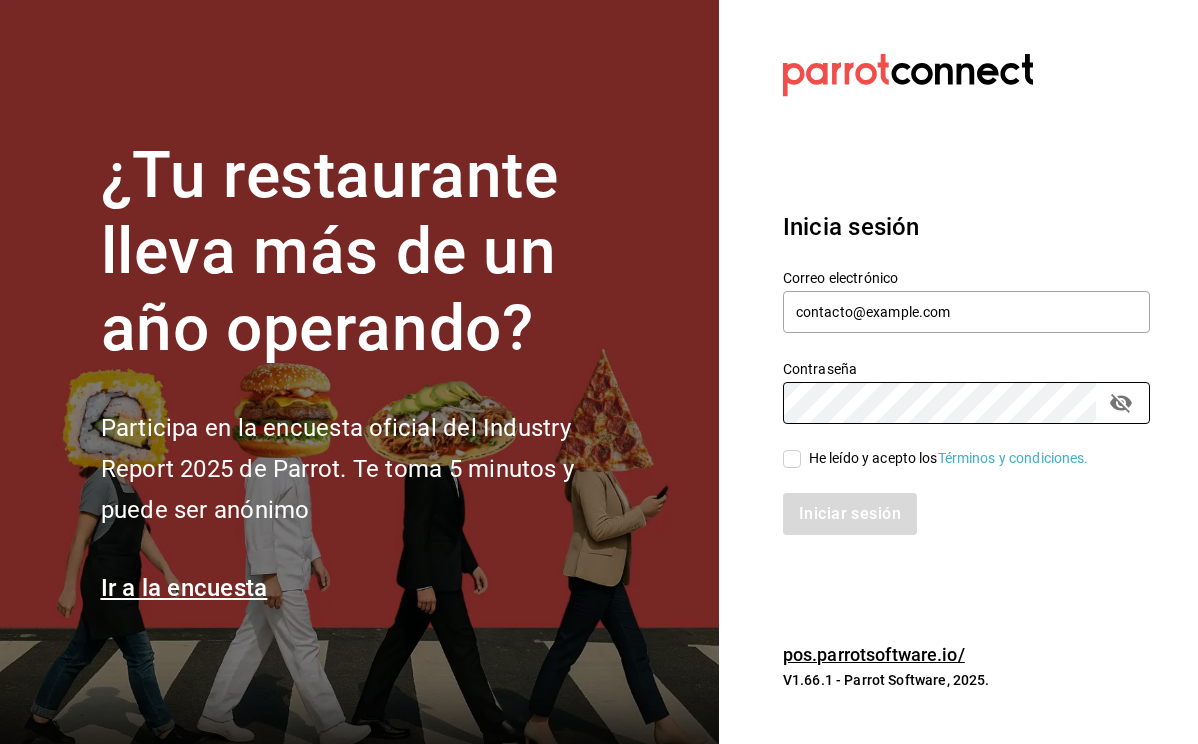 click on "He leído y acepto los  Términos y condiciones." at bounding box center [949, 458] 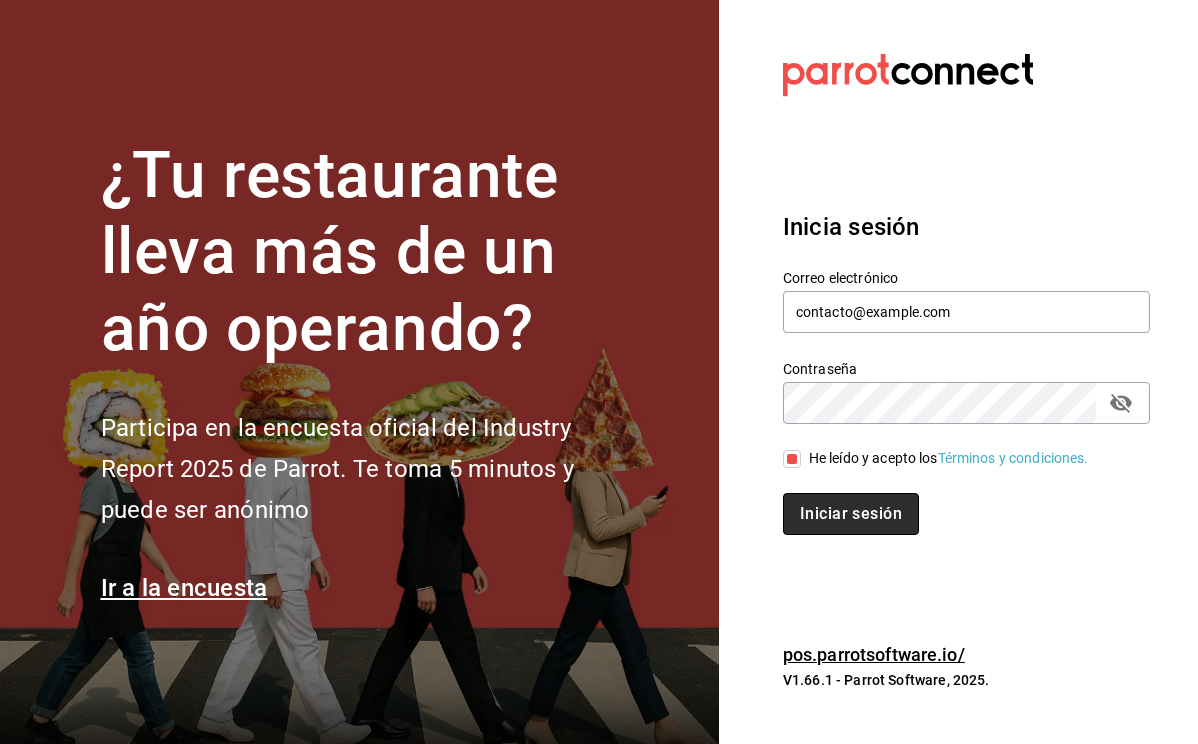 click on "Iniciar sesión" at bounding box center (851, 514) 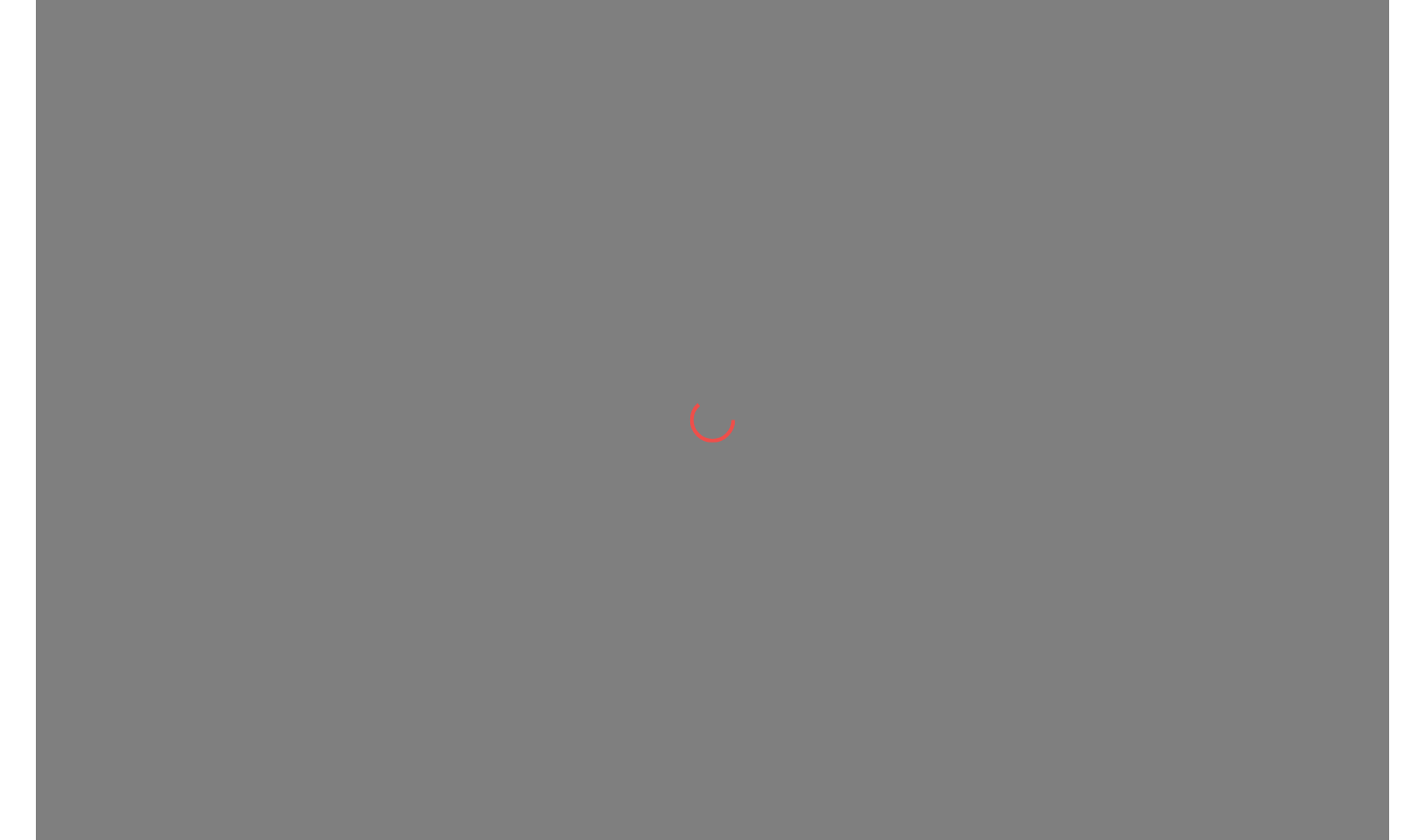 scroll, scrollTop: 0, scrollLeft: 0, axis: both 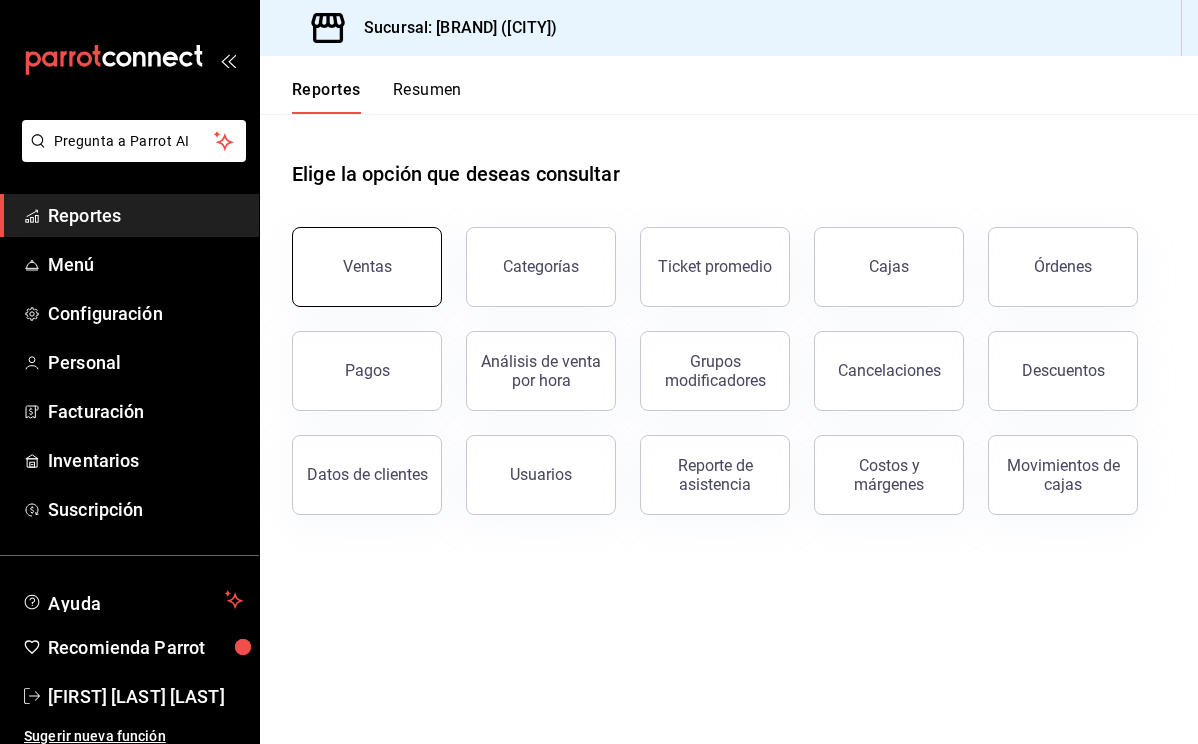 click on "Ventas" at bounding box center (367, 267) 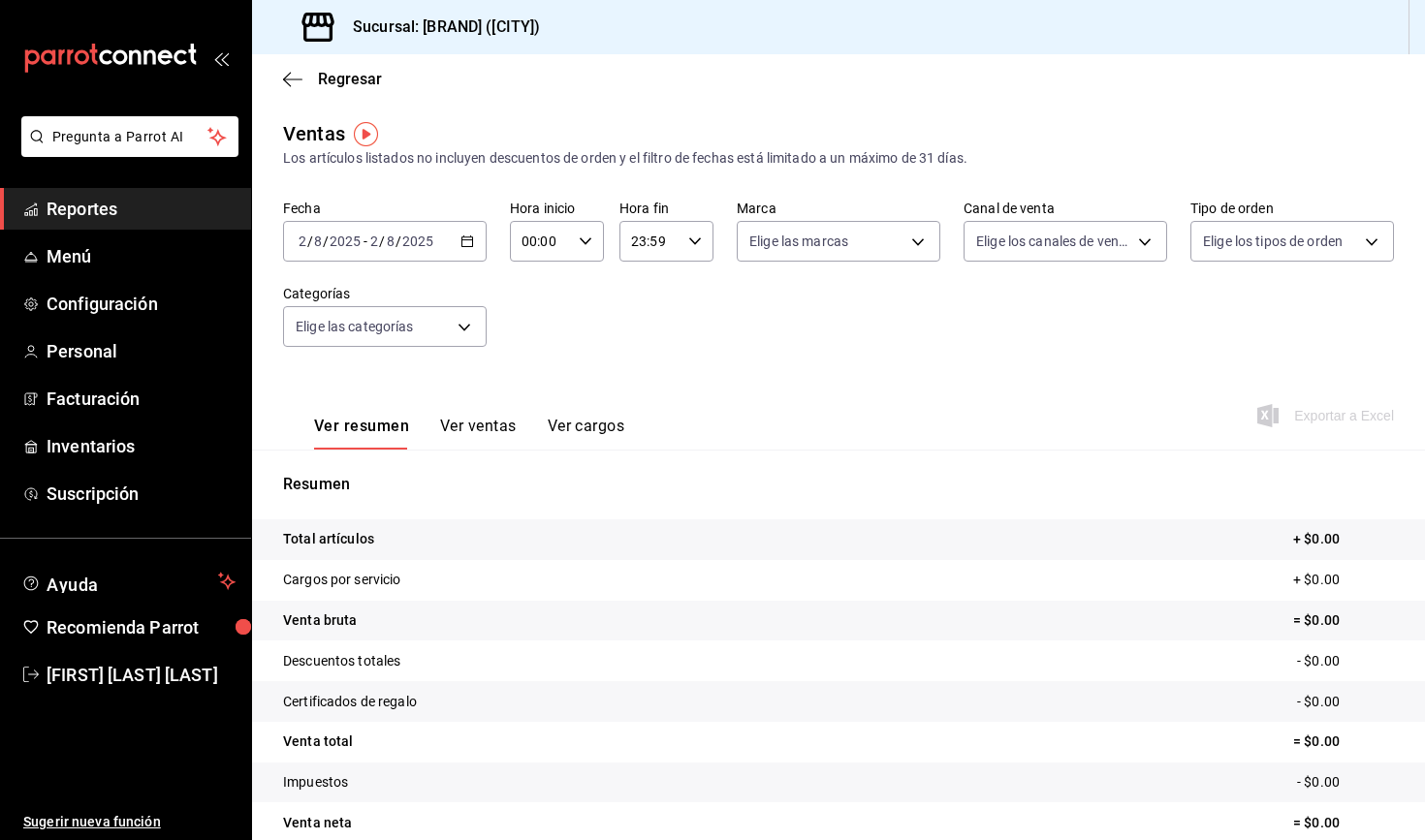 click on "Ver resumen Ver ventas Ver cargos" at bounding box center (454, 421) 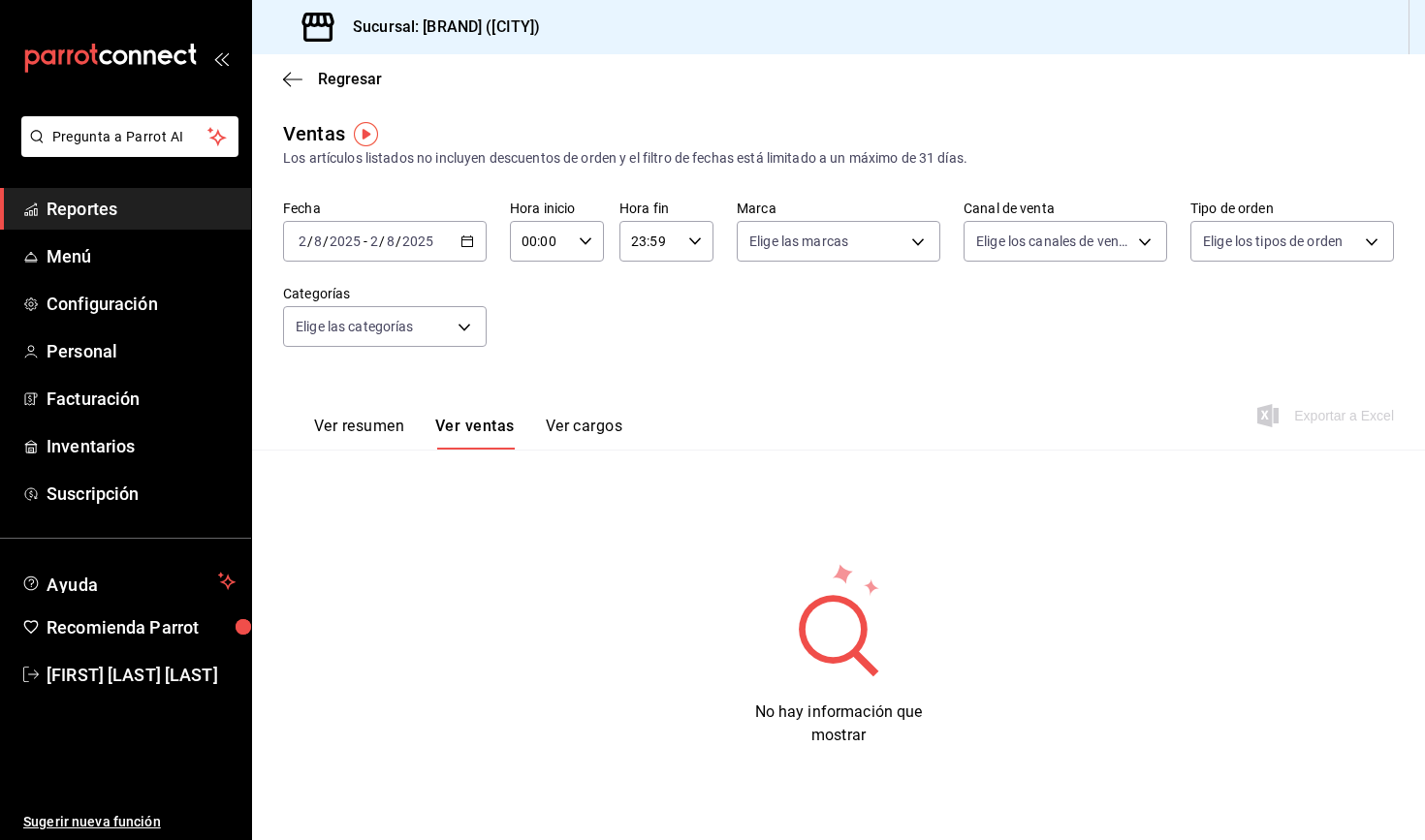 scroll, scrollTop: 0, scrollLeft: 0, axis: both 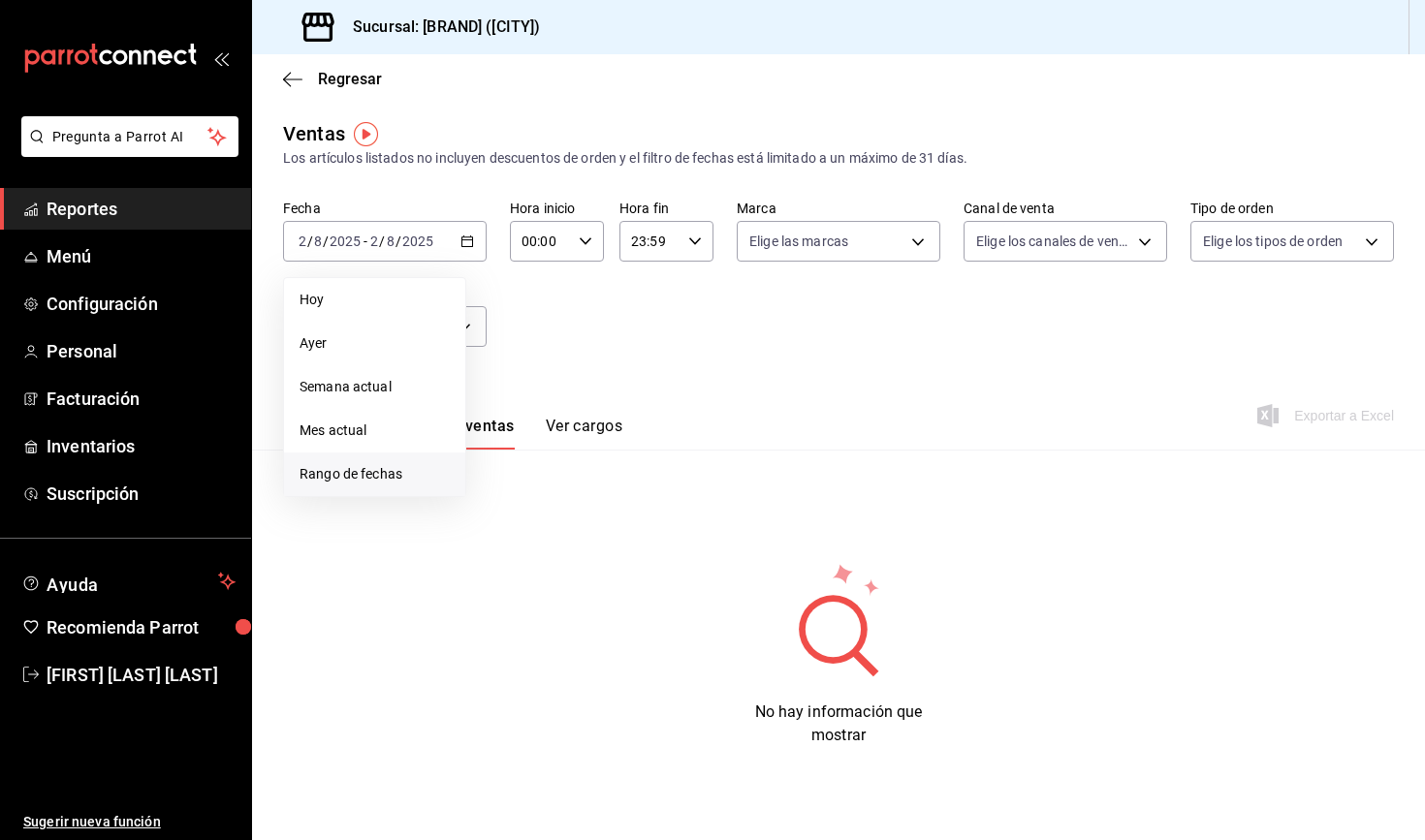 click on "Rango de fechas" at bounding box center (374, 474) 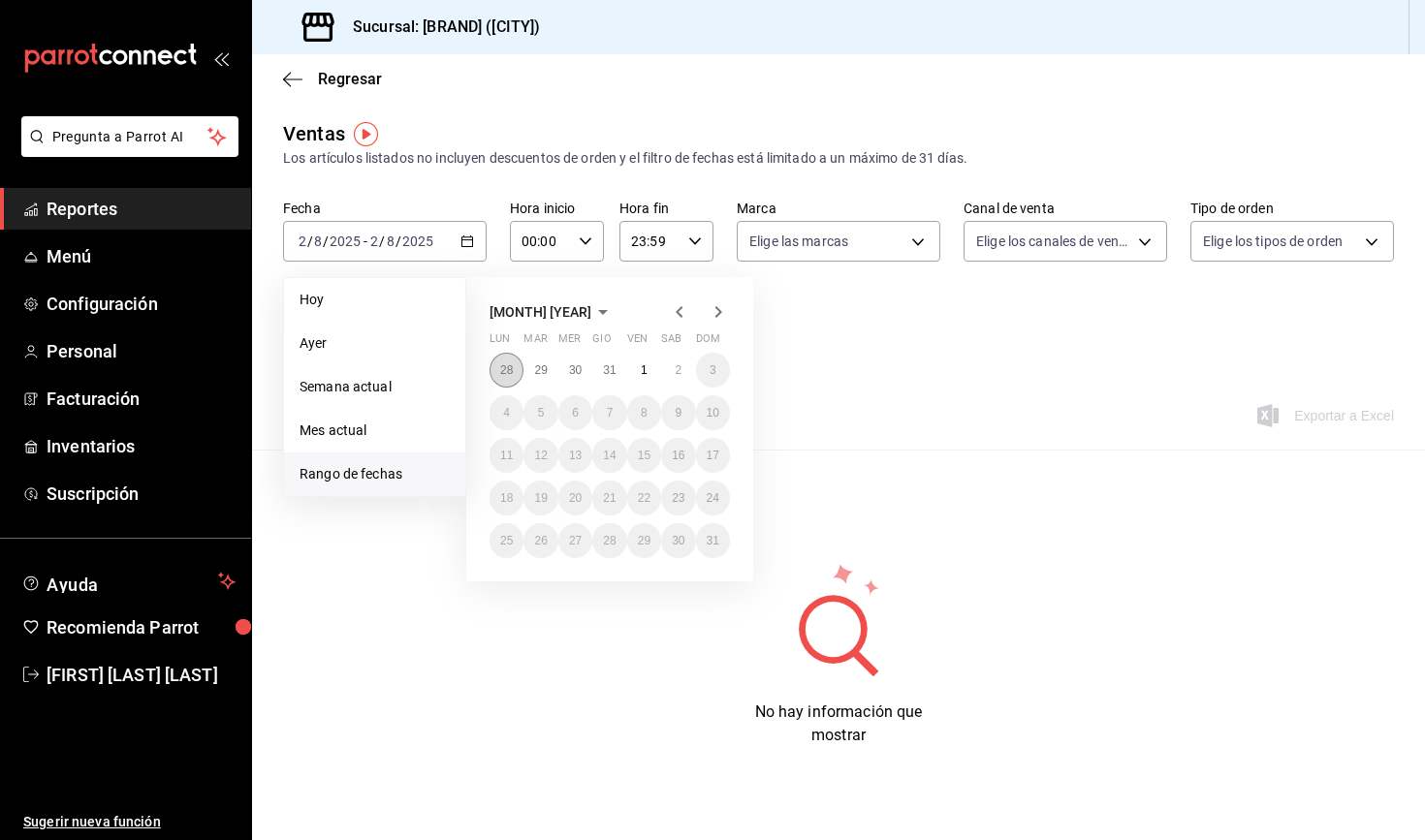 click on "28" at bounding box center [506, 370] 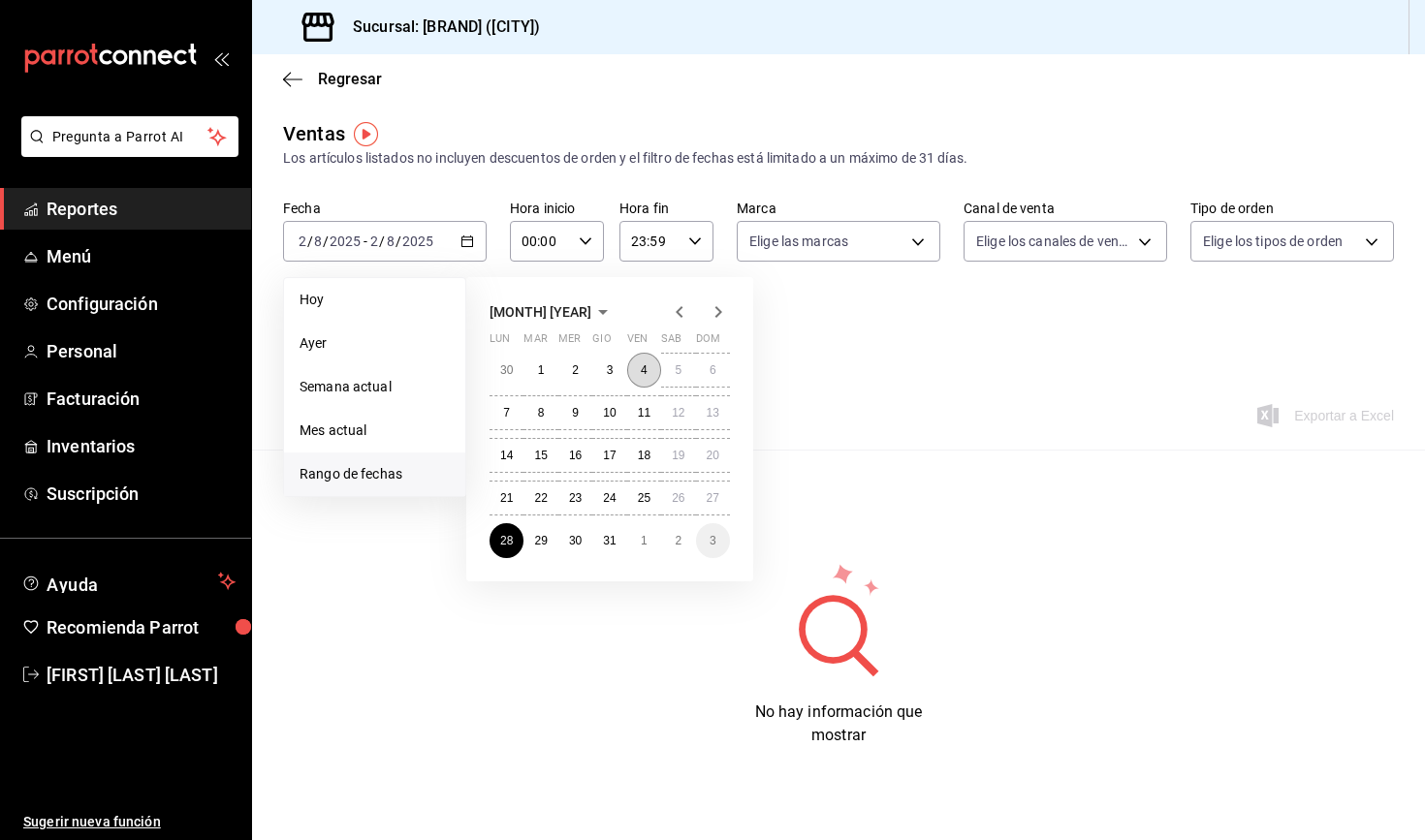 click on "4" at bounding box center (644, 370) 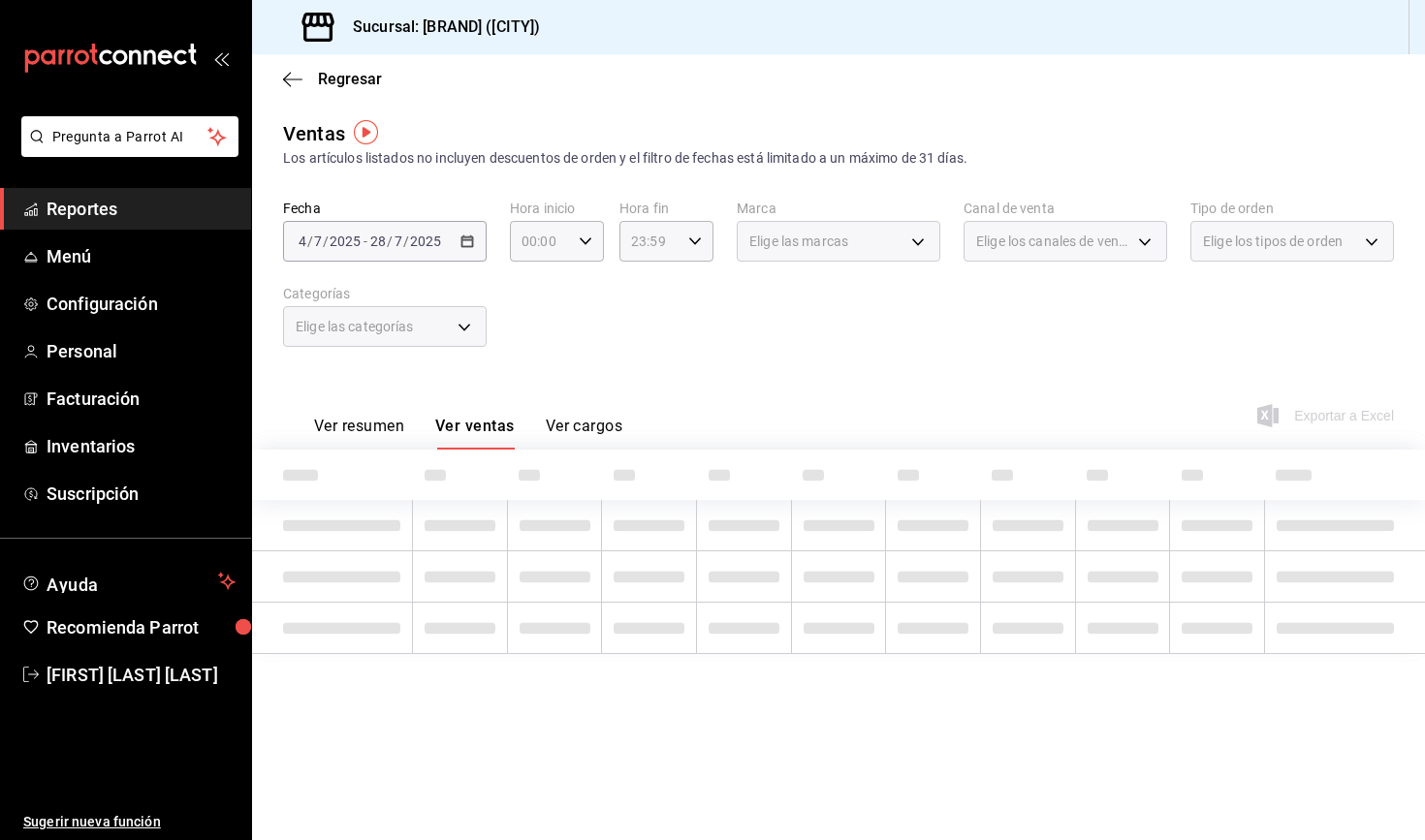 scroll, scrollTop: 0, scrollLeft: 0, axis: both 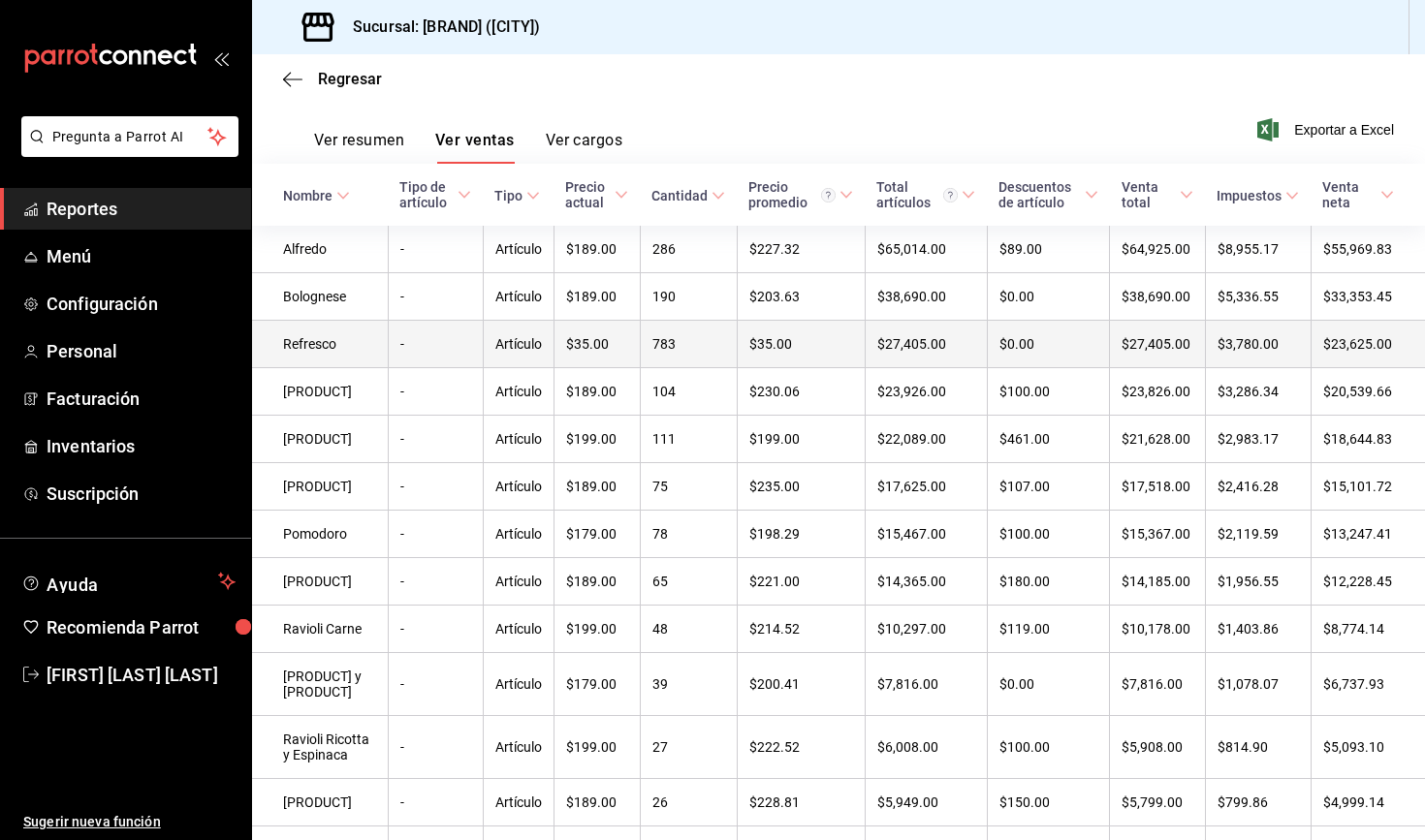 click on "-" at bounding box center (435, 344) 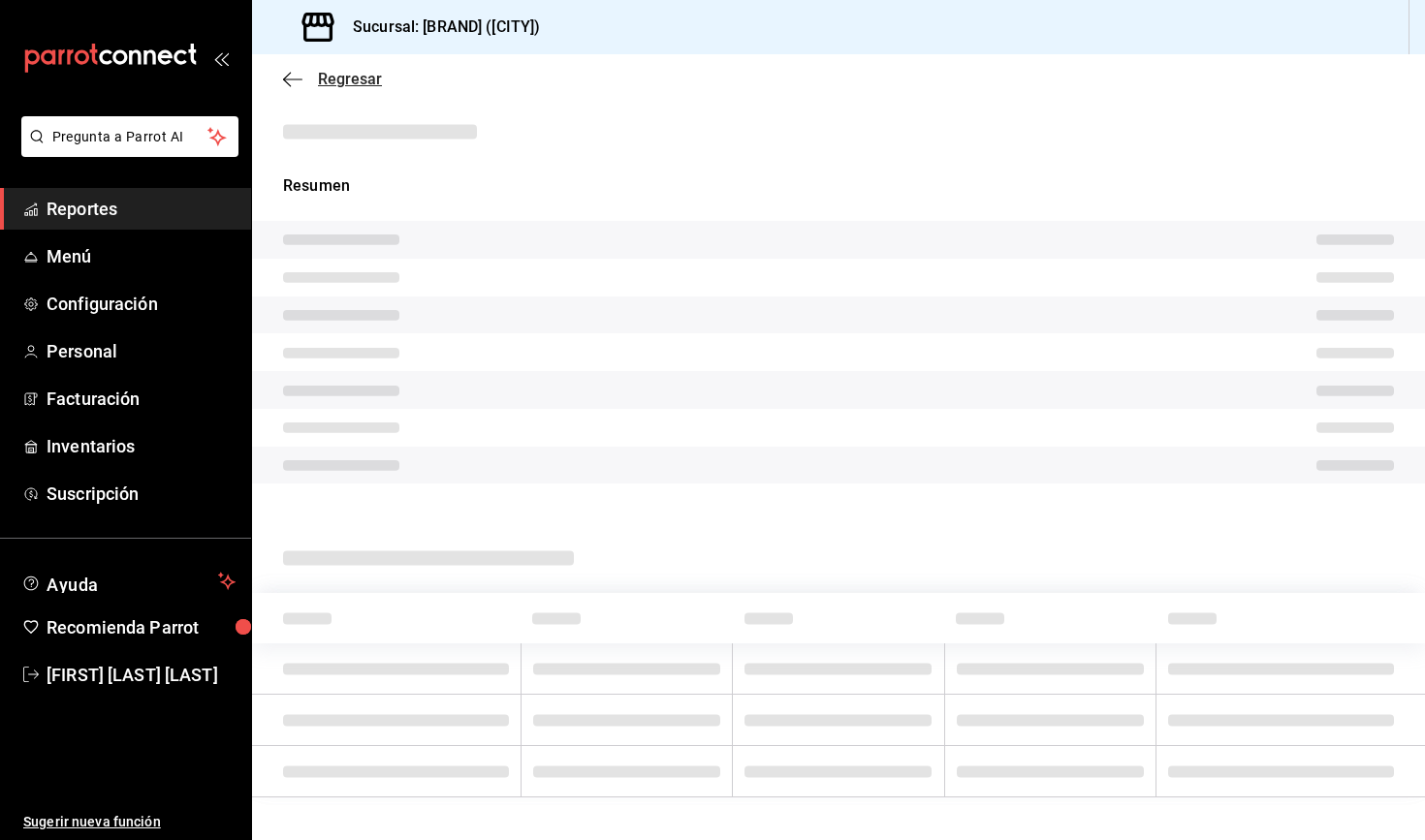 click 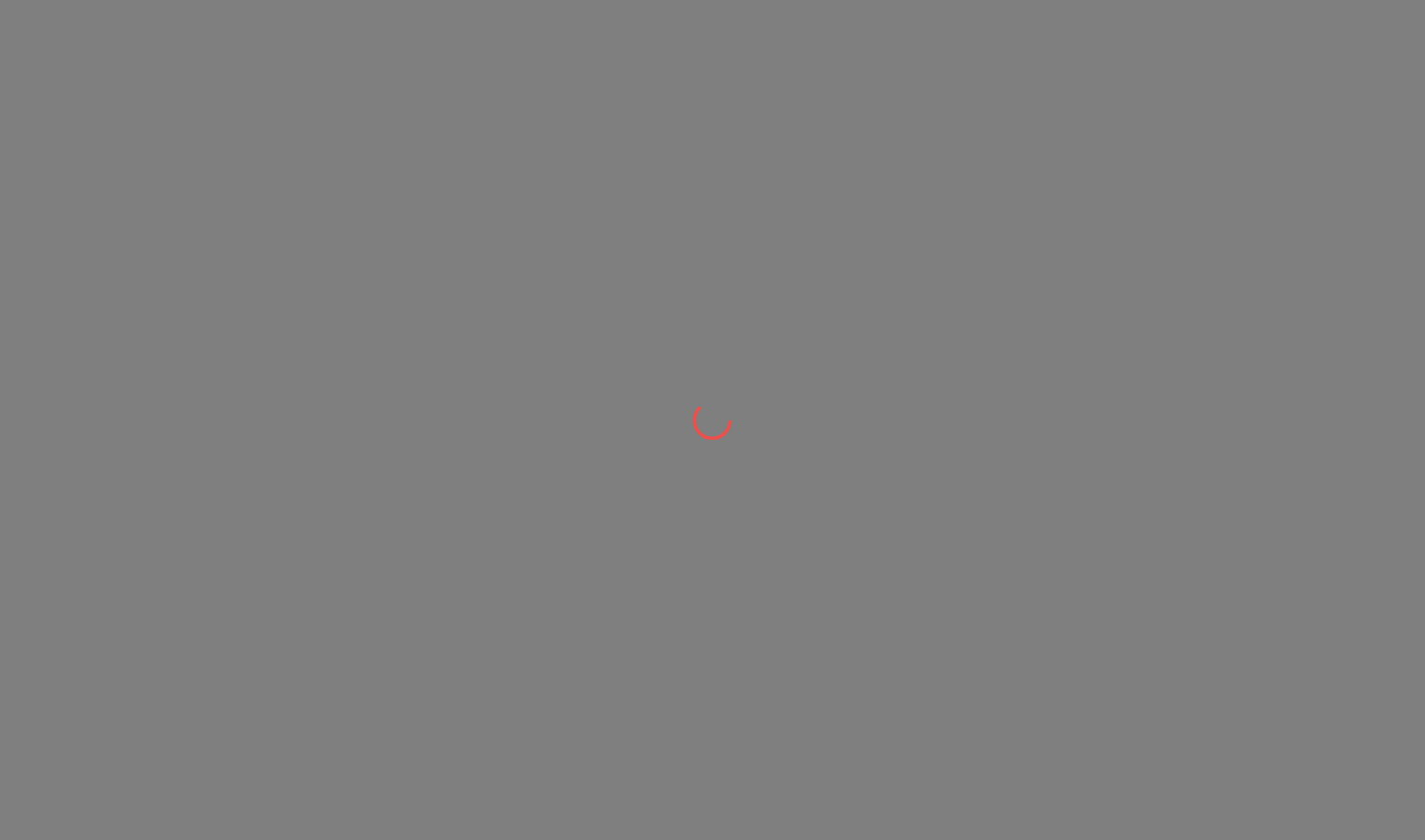 scroll, scrollTop: 0, scrollLeft: 0, axis: both 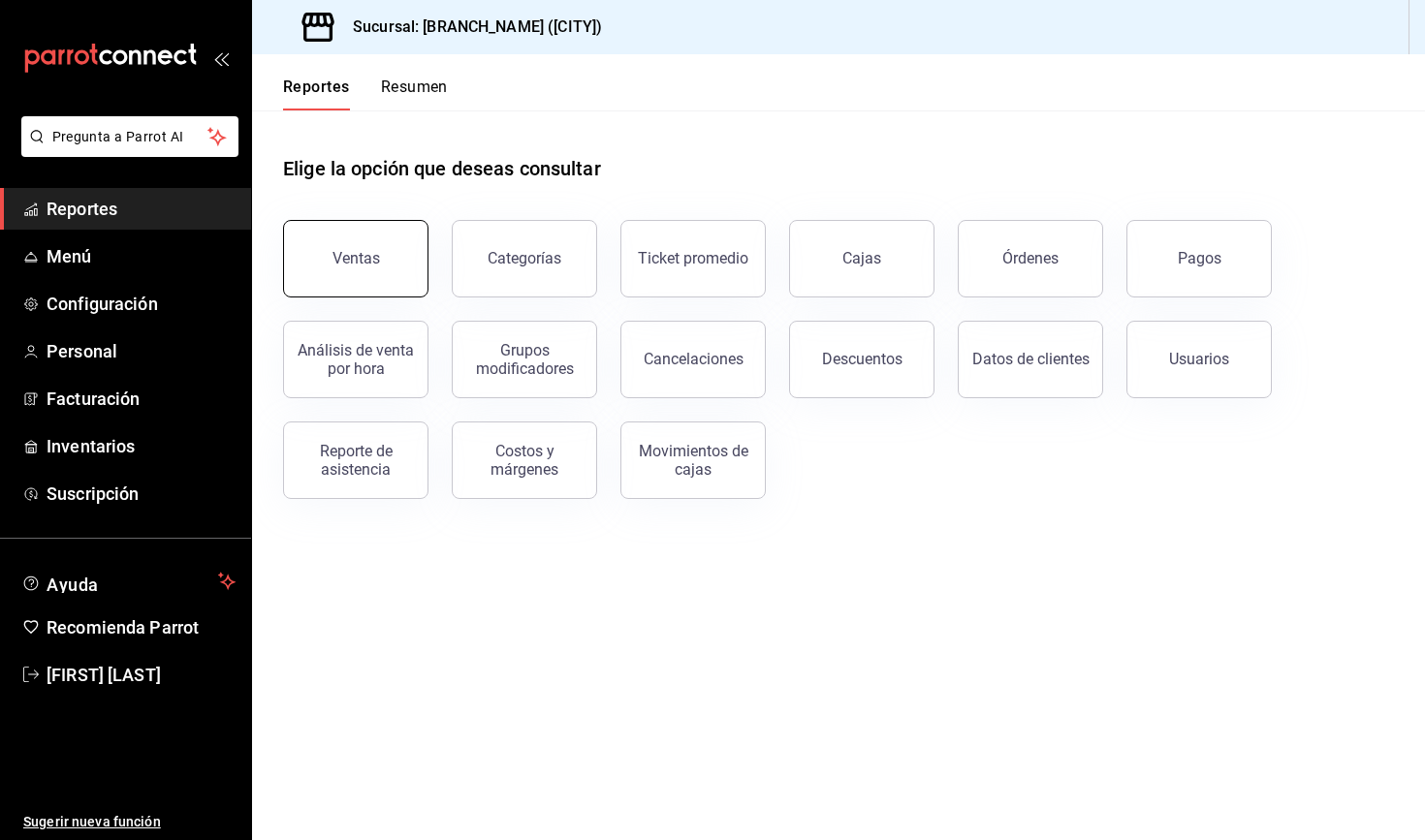 click on "Ventas" at bounding box center [356, 259] 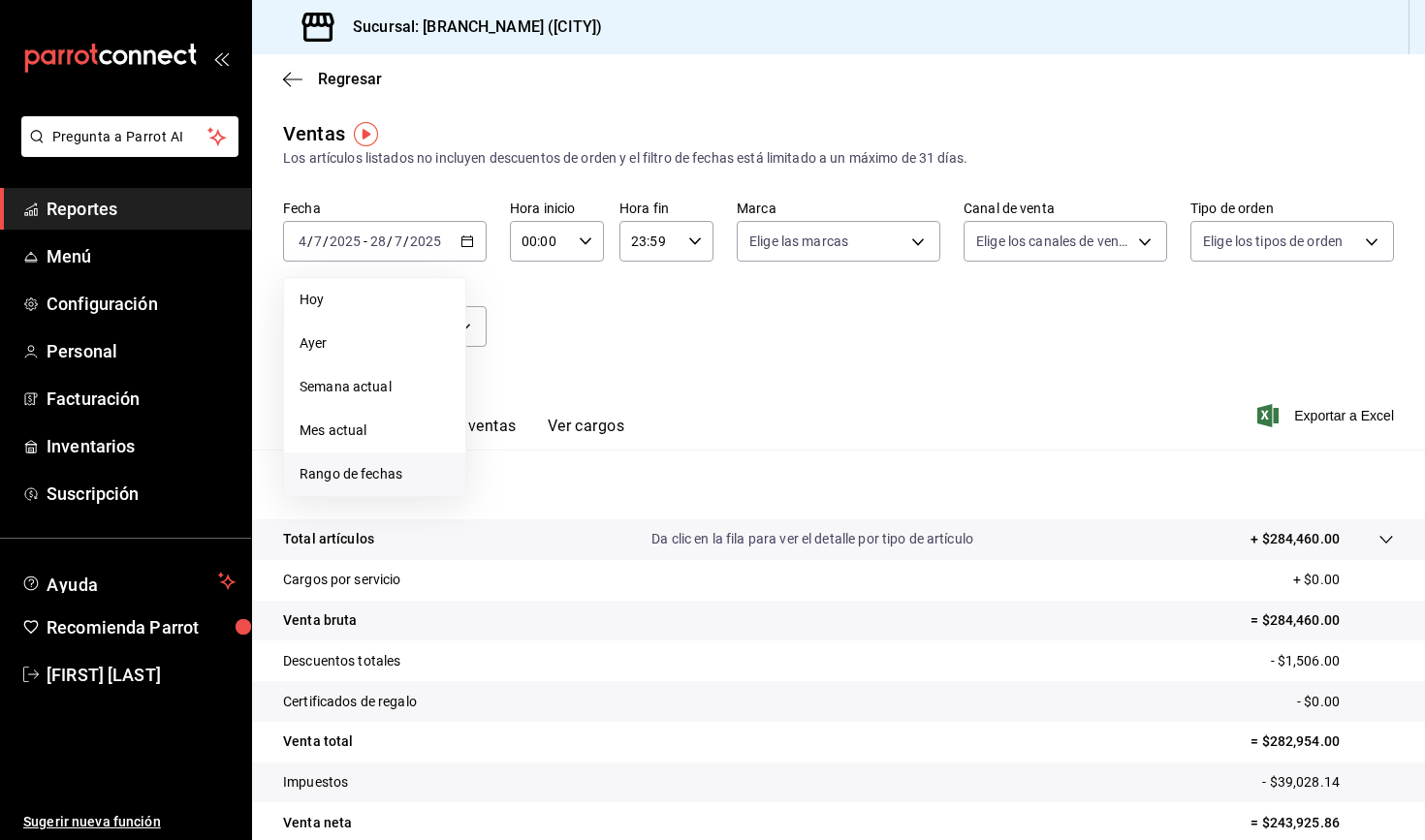 click on "Rango de fechas" at bounding box center [374, 474] 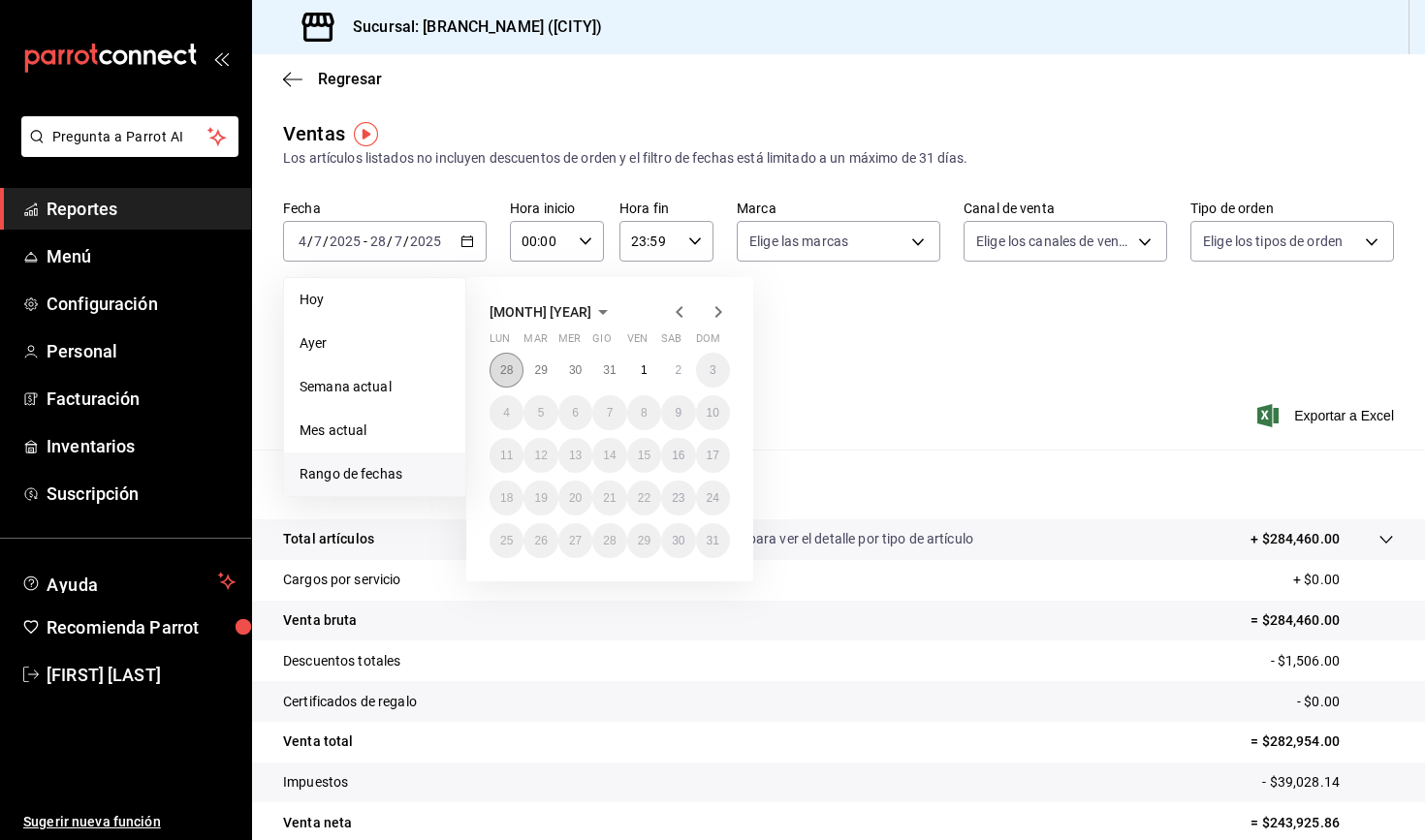 click on "28" at bounding box center (506, 370) 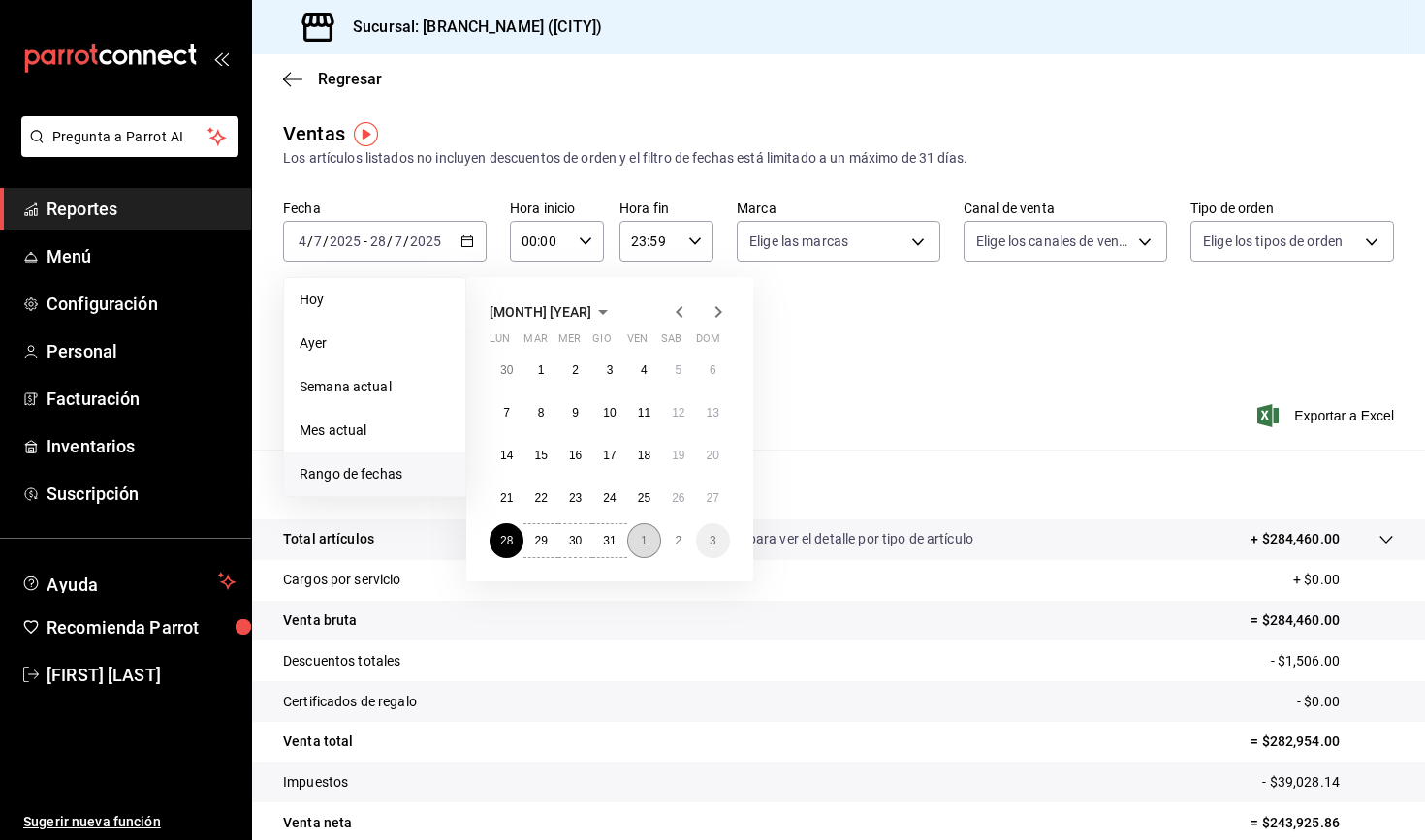 click on "1" at bounding box center [644, 541] 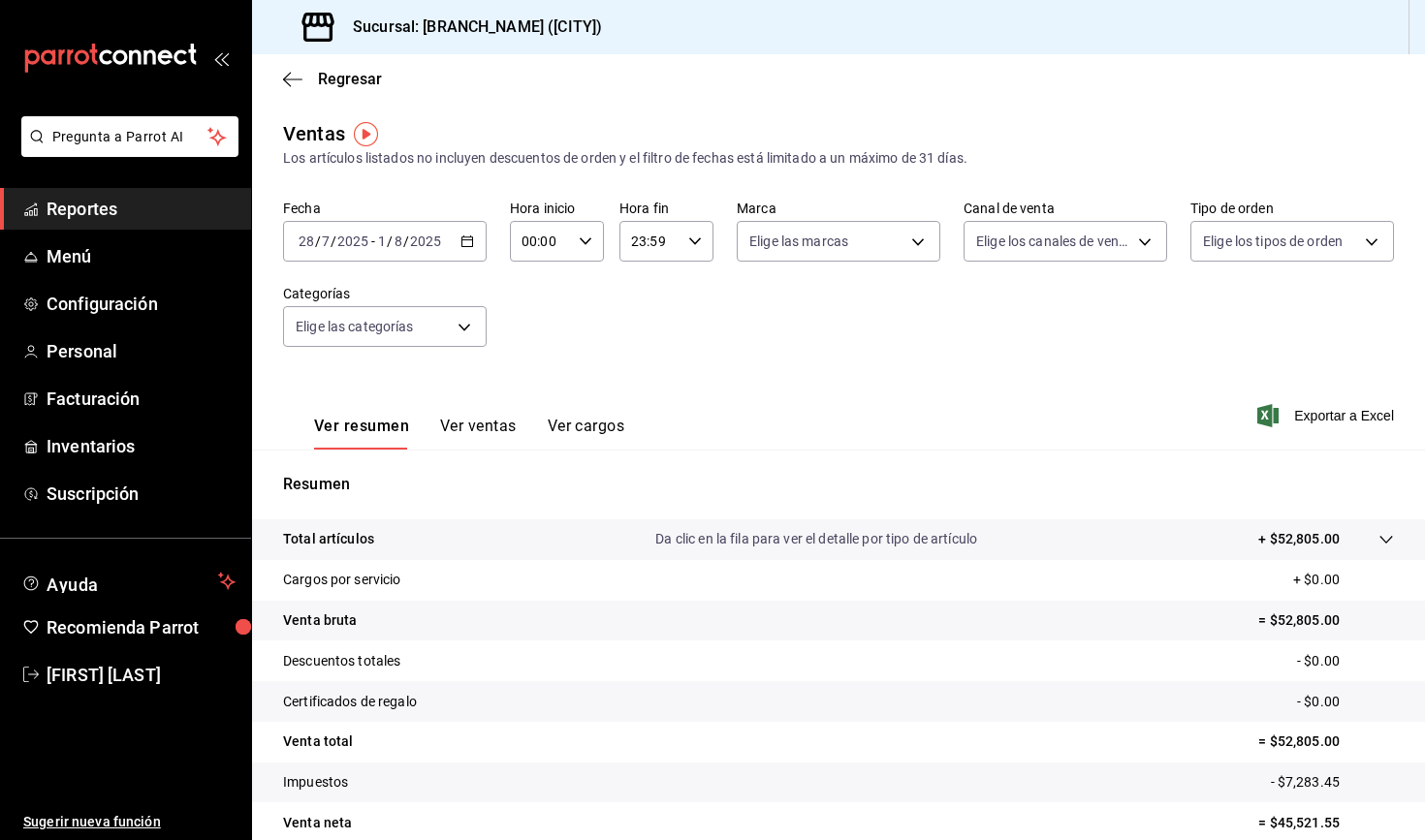 click 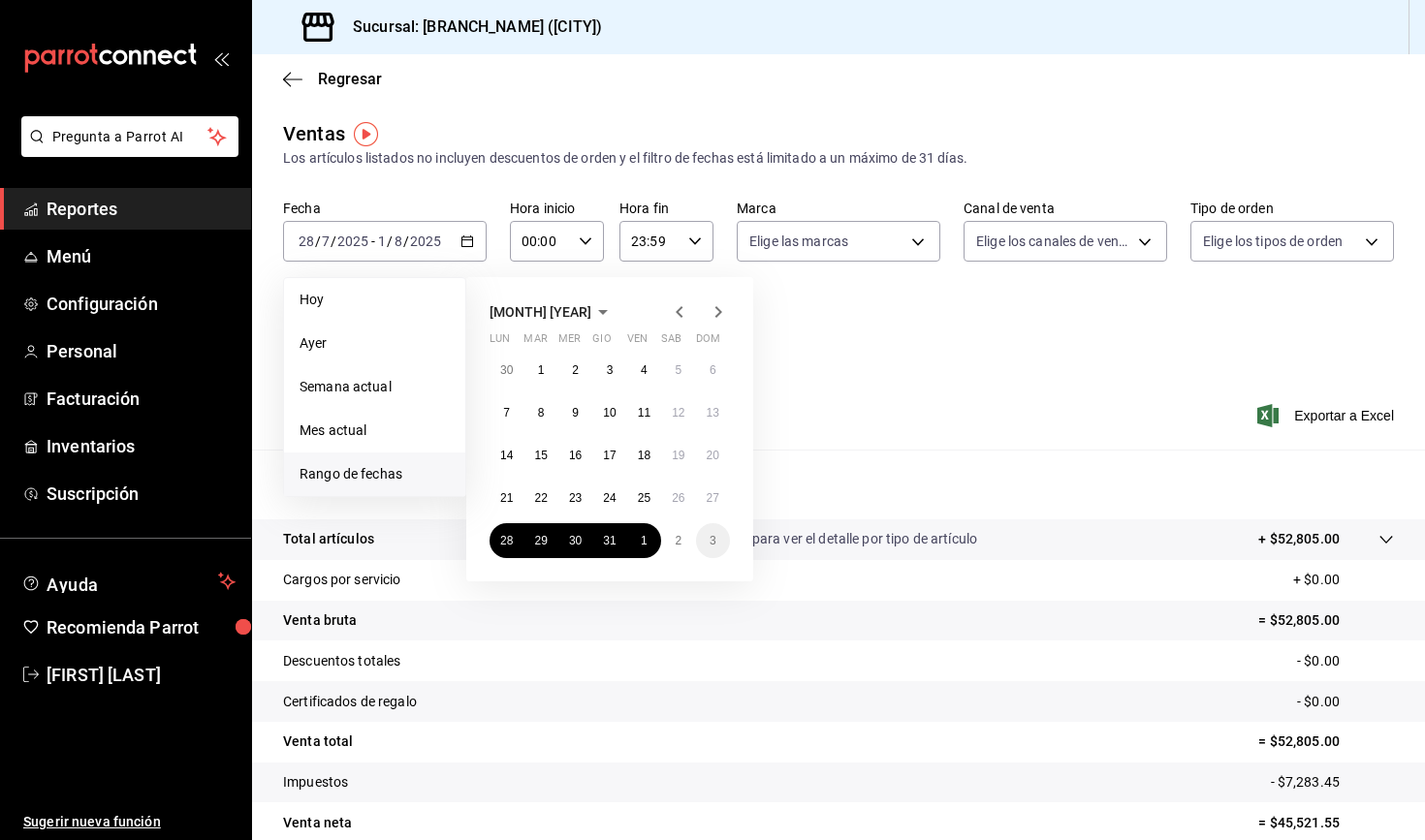click on "Fecha 2025-07-28 28 / 7 / 2025 - 2025-08-01 1 / 8 / 2025 Hoy Ayer Semana actual Mes actual Rango de fechas luglio 2025 lun mar mer gio ven sab dom 30 1 2 3 4 5 6 7 8 9 10 11 12 13 14 15 16 17 18 19 20 21 22 23 24 25 26 27 28 29 30 31 1 2 3 Hora inicio 00:00 Hora inicio Hora fin 23:59 Hora fin Marca Elige las marcas Canal de venta Elige los canales de venta Tipo de orden Elige los tipos de orden Categorías Elige las categorías" at bounding box center (839, 285) 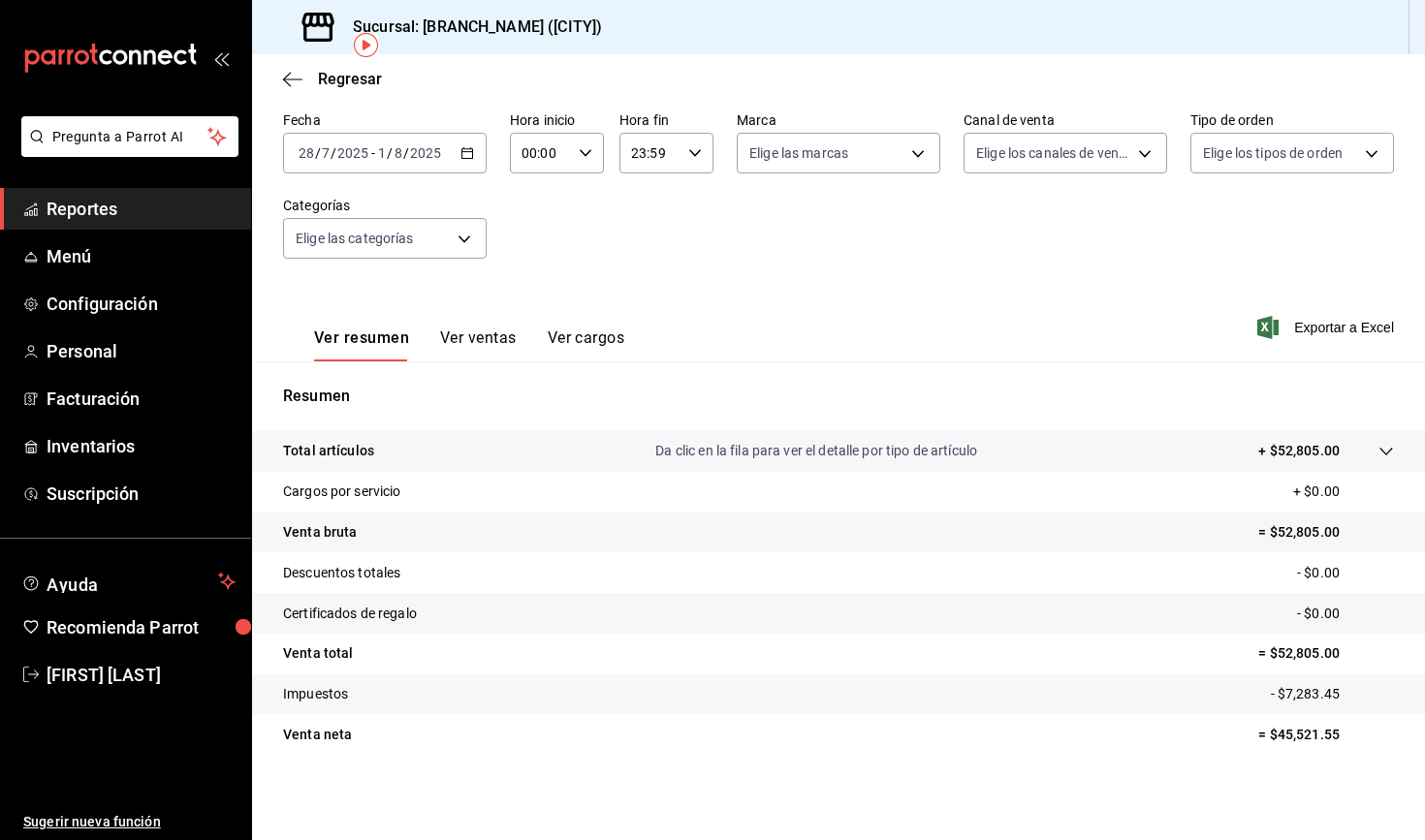 scroll, scrollTop: 88, scrollLeft: 0, axis: vertical 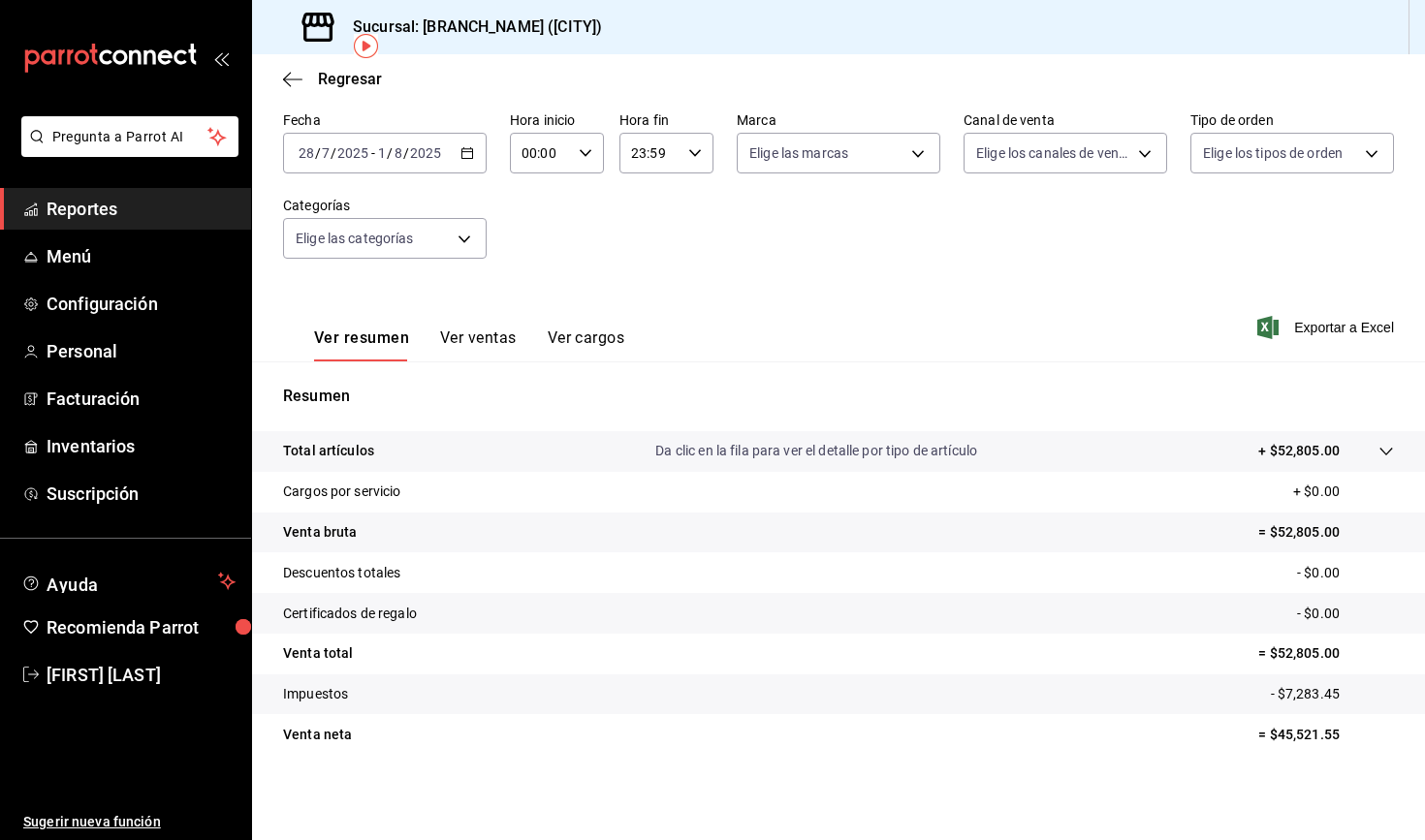 click on "Ver ventas" at bounding box center [478, 345] 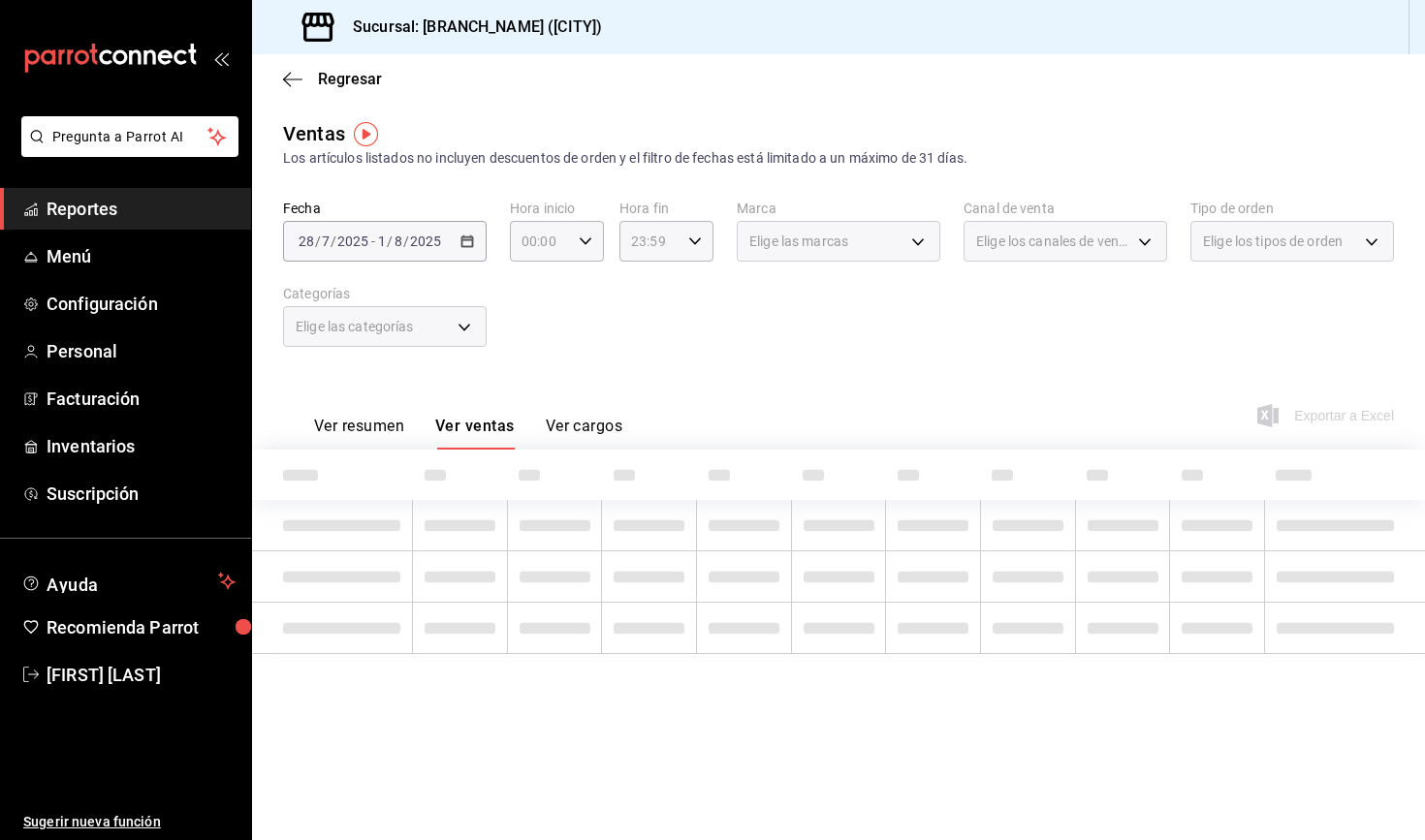 scroll, scrollTop: 0, scrollLeft: 0, axis: both 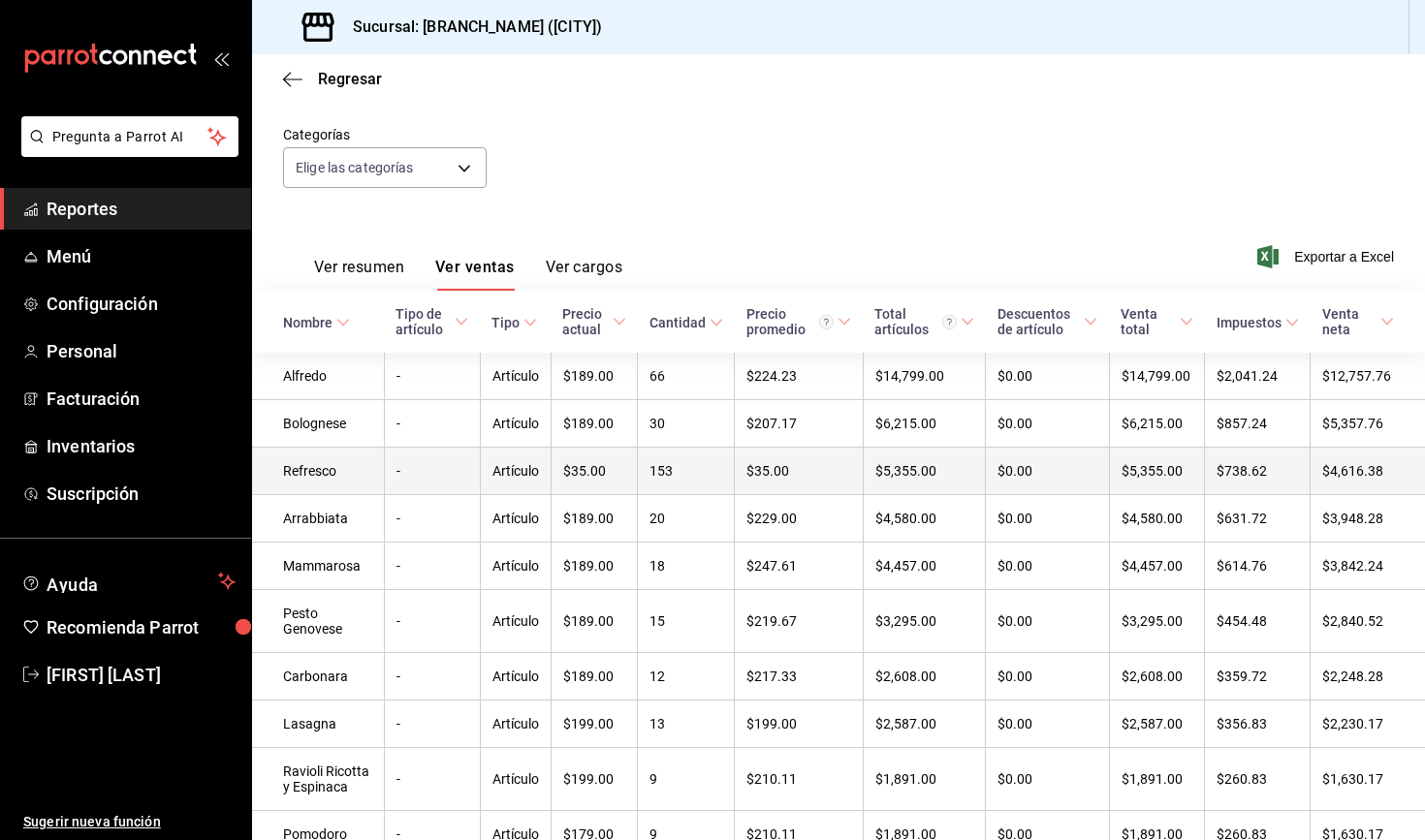 click on "-" at bounding box center [431, 471] 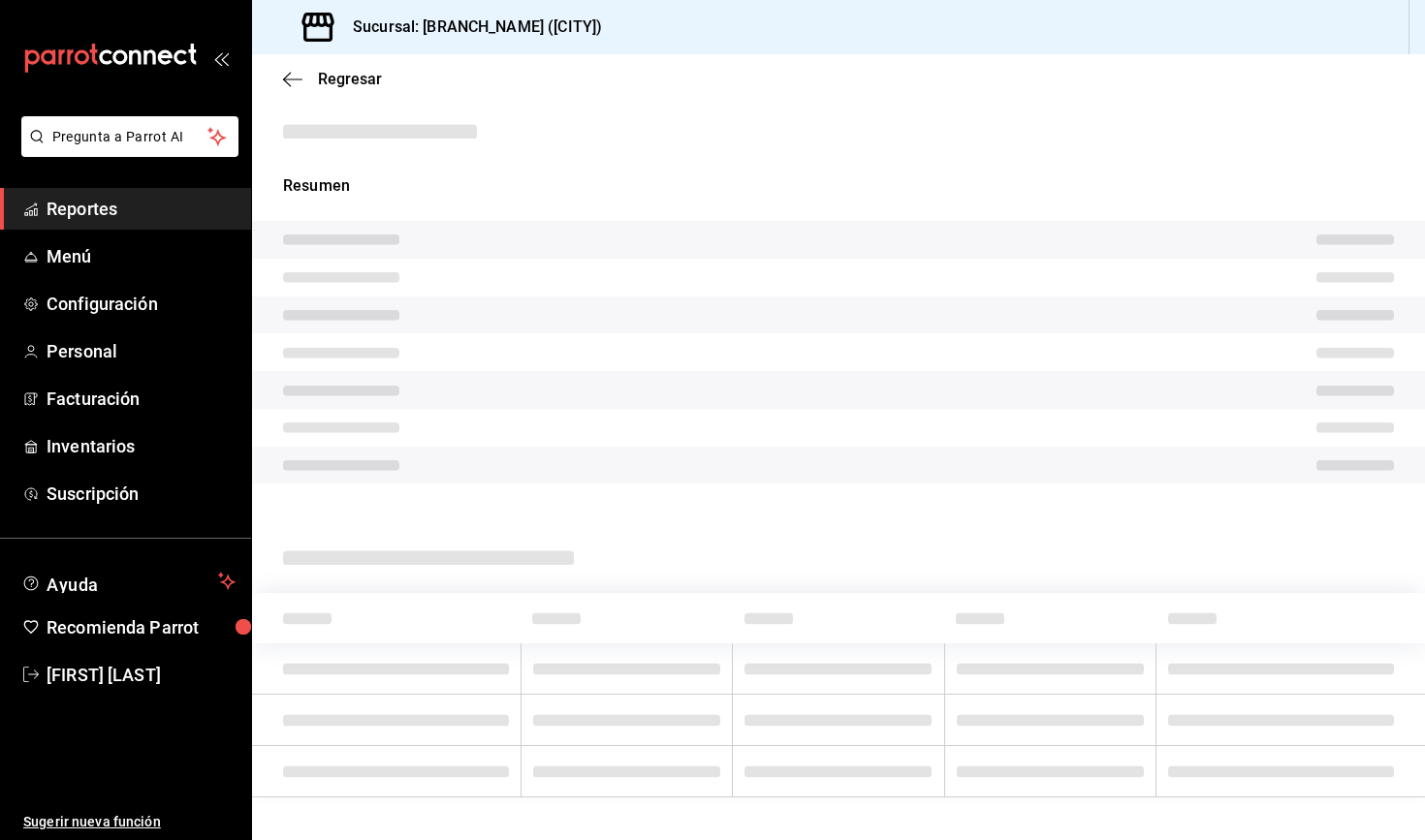 scroll, scrollTop: 0, scrollLeft: 0, axis: both 